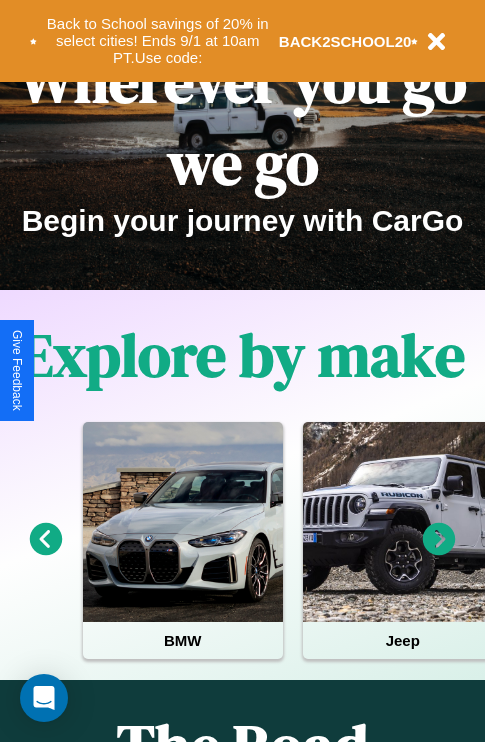 scroll, scrollTop: 1947, scrollLeft: 0, axis: vertical 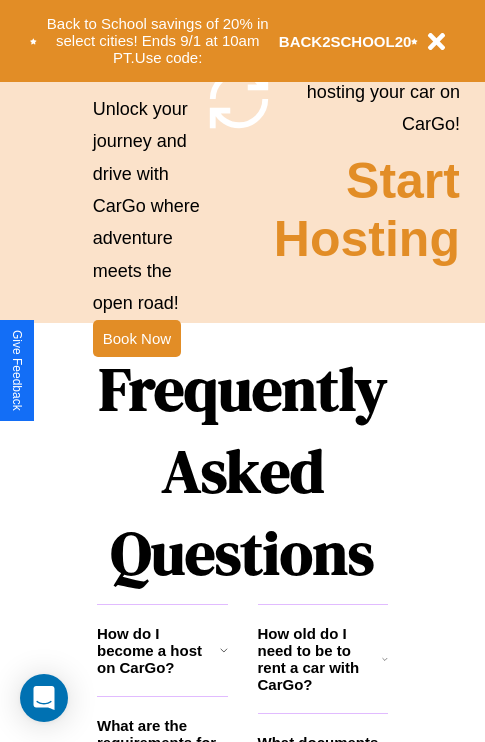 click on "Frequently Asked Questions" at bounding box center [242, 471] 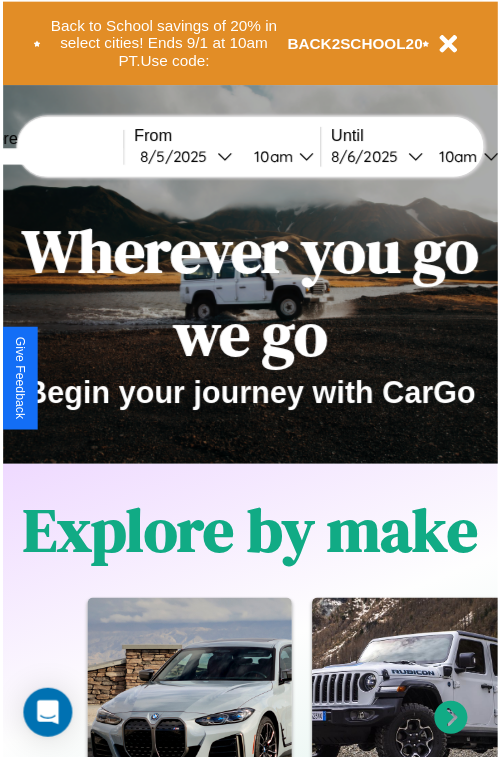 scroll, scrollTop: 0, scrollLeft: 0, axis: both 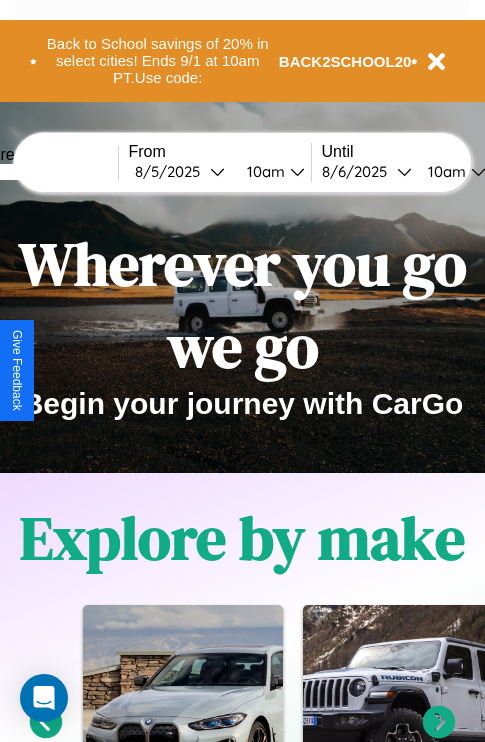click at bounding box center (43, 172) 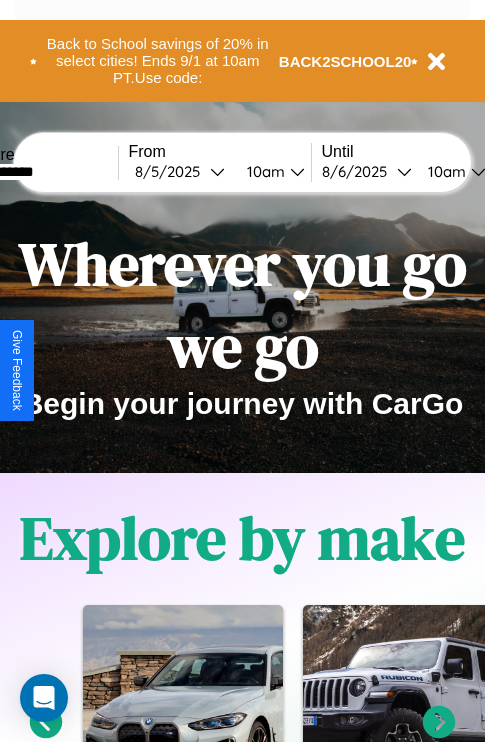 type on "**********" 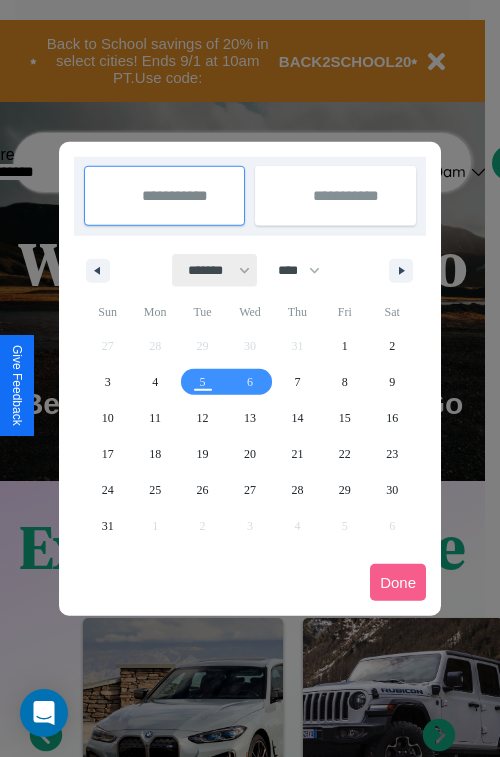 click on "******* ******** ***** ***** *** **** **** ****** ********* ******* ******** ********" at bounding box center (215, 270) 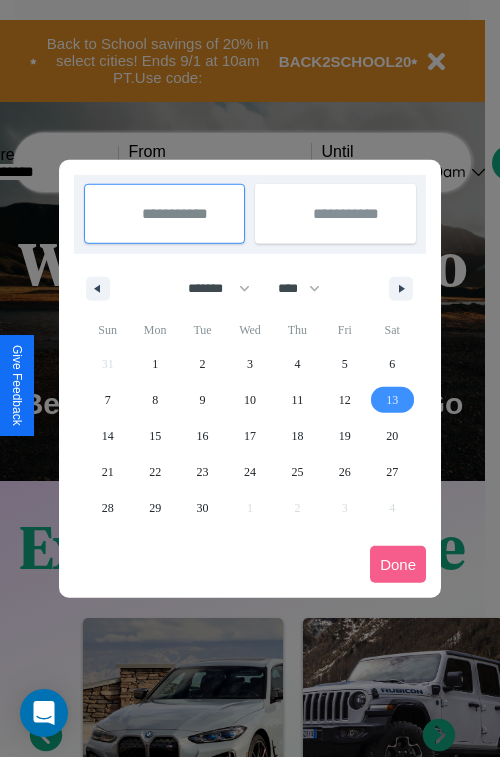 click on "13" at bounding box center [392, 400] 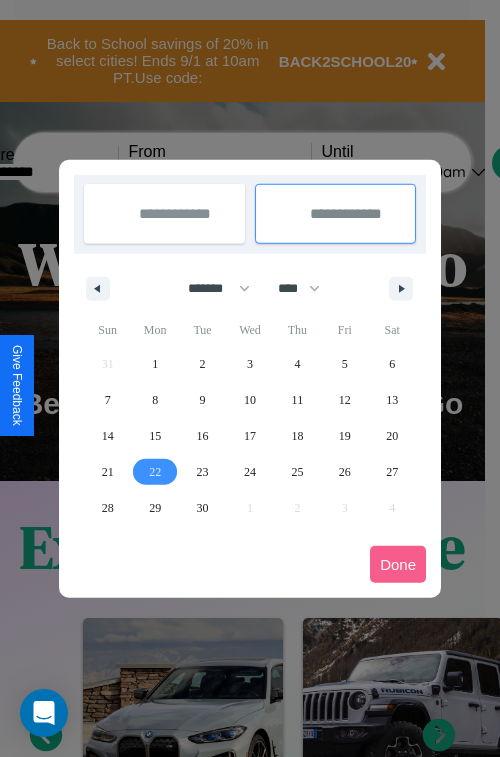 click on "22" at bounding box center (155, 472) 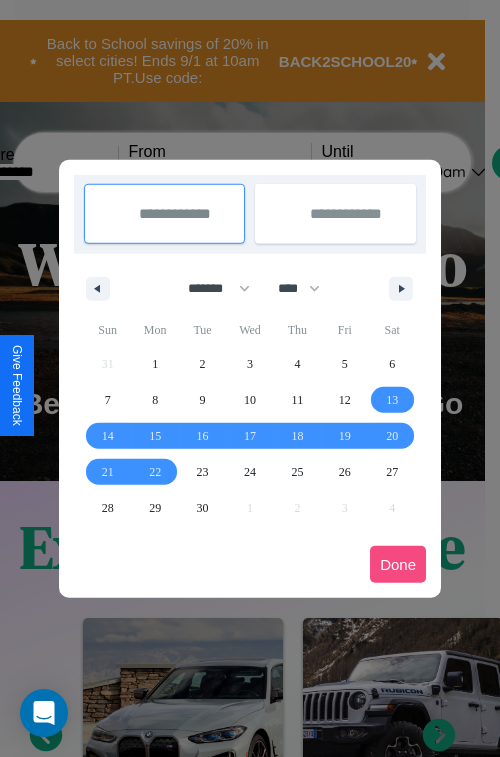 click on "Done" at bounding box center (398, 564) 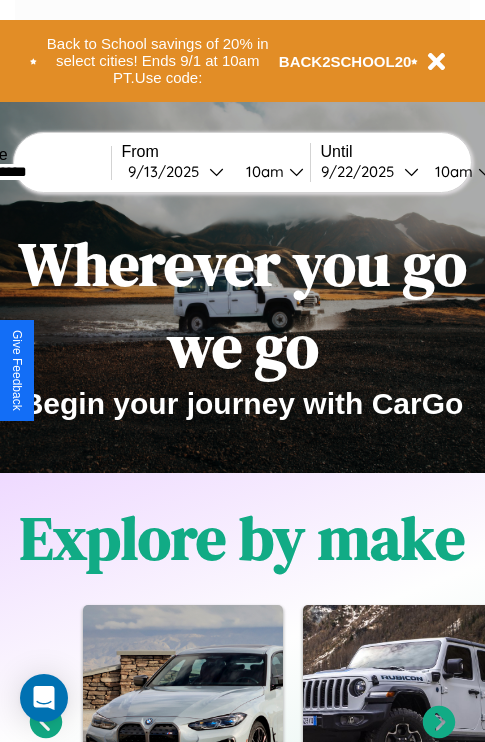 click on "10am" at bounding box center [262, 171] 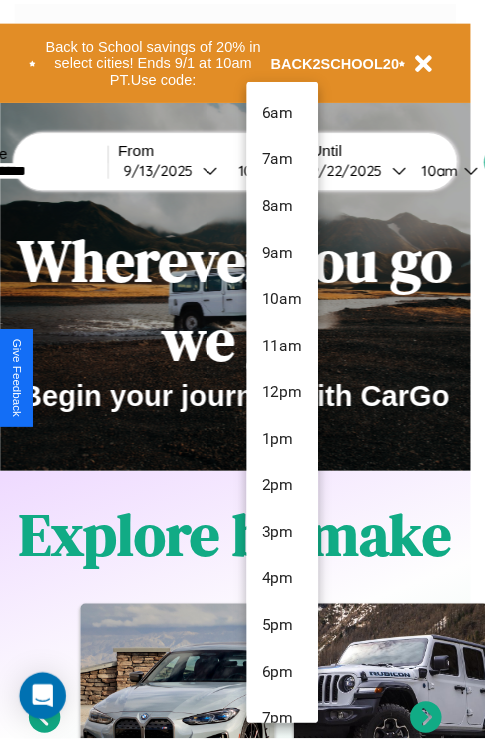 scroll, scrollTop: 163, scrollLeft: 0, axis: vertical 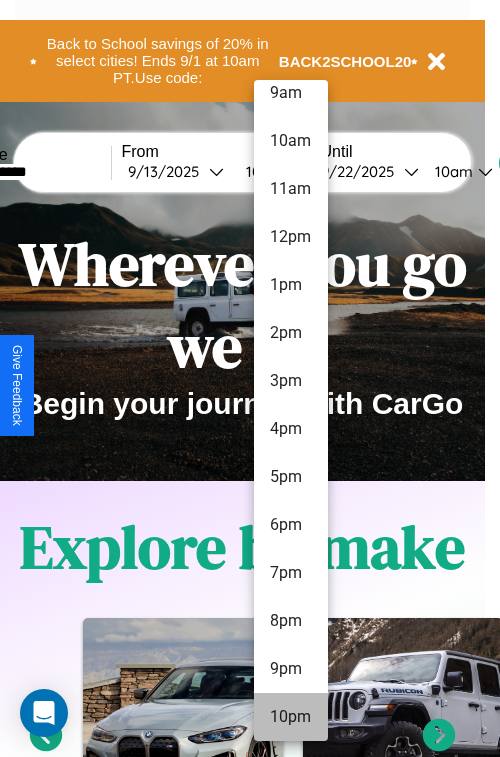 click on "10pm" at bounding box center (291, 717) 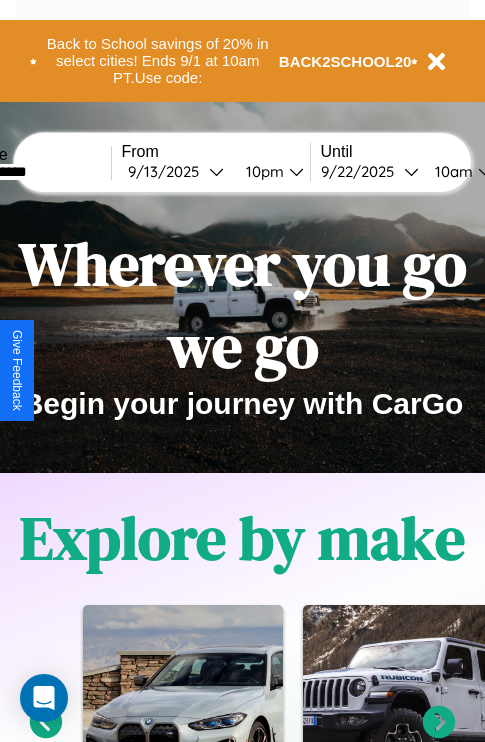 click on "10am" at bounding box center (451, 171) 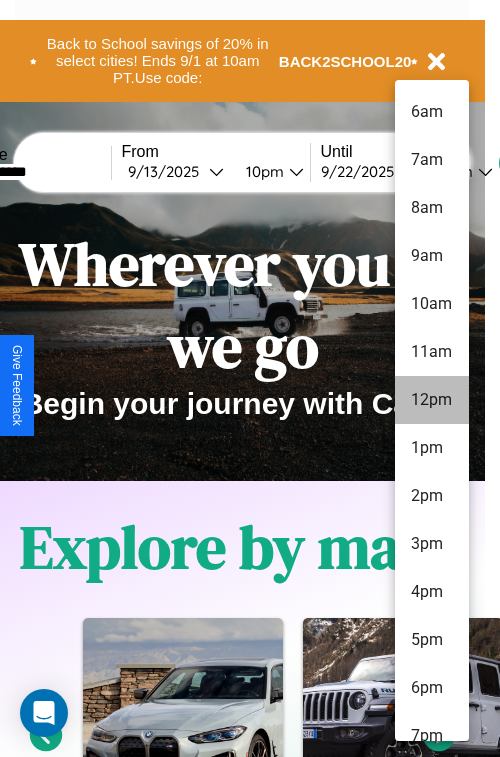 click on "12pm" at bounding box center [432, 400] 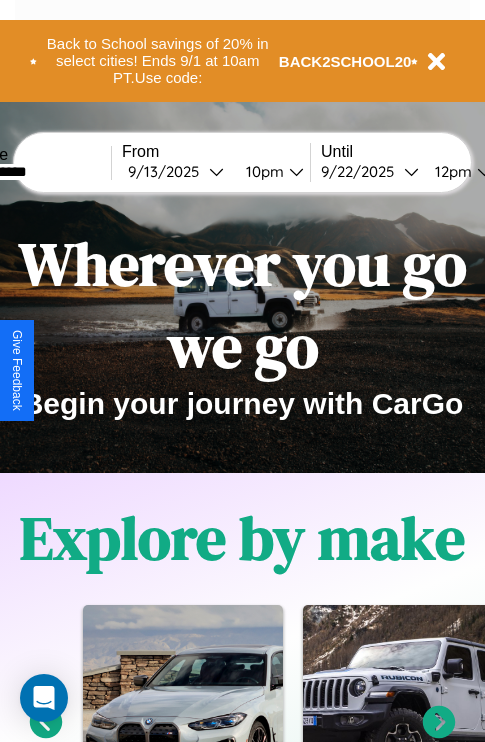 scroll, scrollTop: 0, scrollLeft: 75, axis: horizontal 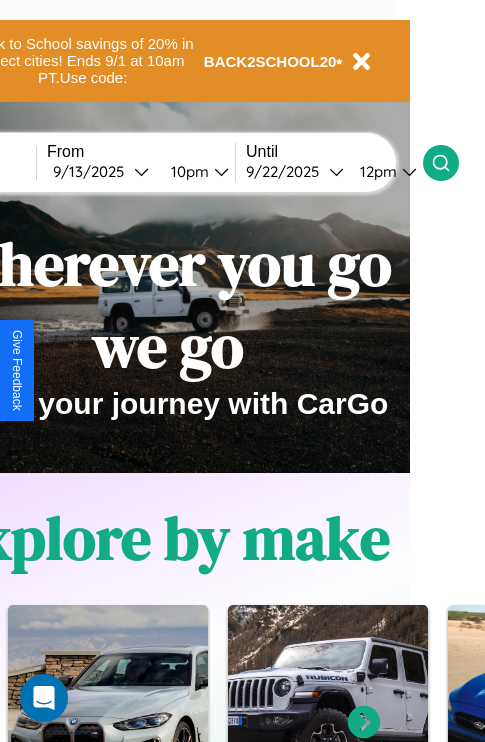 click 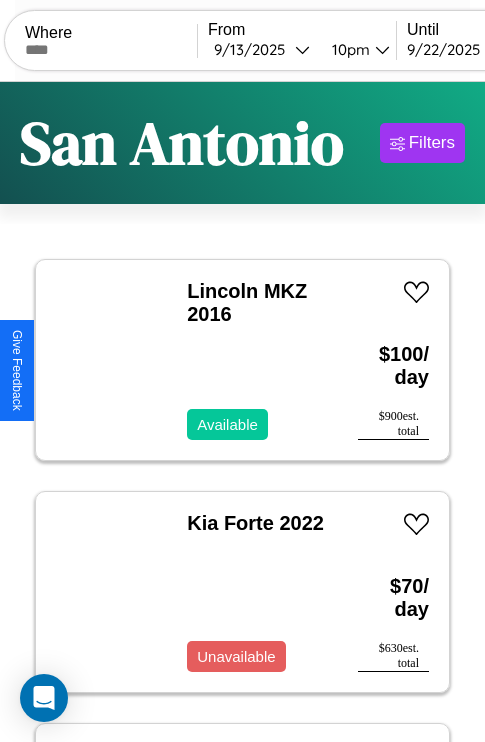 scroll, scrollTop: 89, scrollLeft: 0, axis: vertical 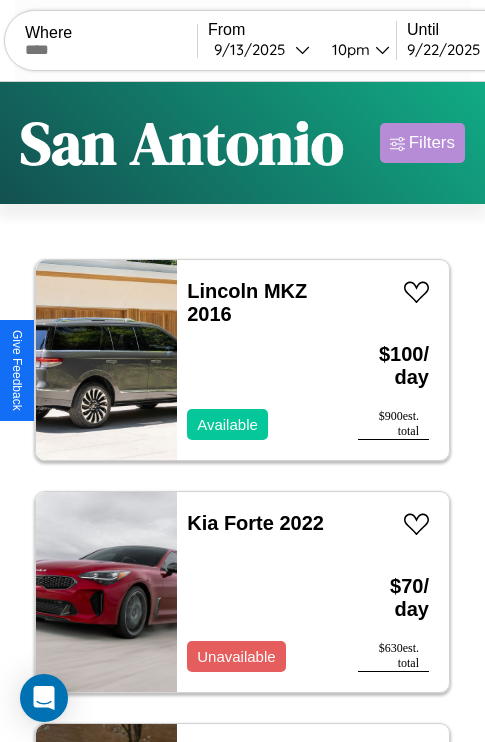 click on "Filters" at bounding box center [432, 143] 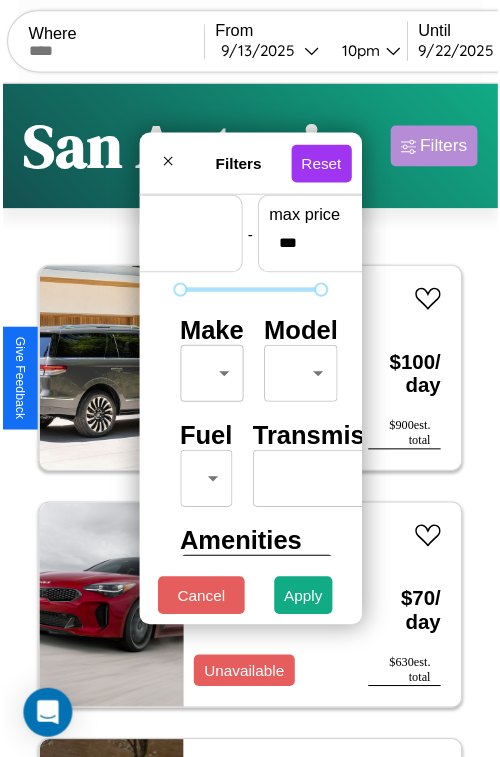 scroll, scrollTop: 59, scrollLeft: 0, axis: vertical 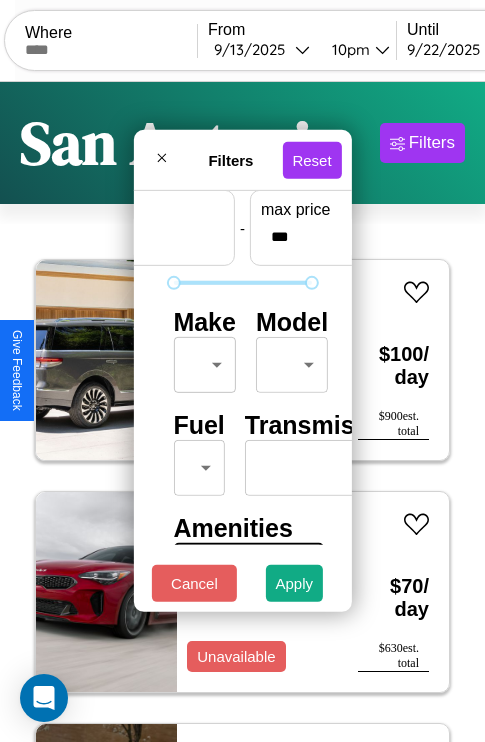 click on "CarGo Where From 9 / [DATE] 10pm Until 9 / [DATE] 12pm Become a Host Login Sign Up [CITY] Filters 34  cars in this area These cars can be picked up in this city. Lincoln   MKZ   2016 Available $ 100  / day $ 900  est. total Kia   Forte   2022 Unavailable $ 70  / day $ 630  est. total Infiniti   G20   2017 Available $ 180  / day $ 1620  est. total Nissan   Rogue Select   2017 Available $ 40  / day $ 360  est. total BMW   F 650   2018 Available $ 200  / day $ 1800  est. total Lamborghini   Diablo   2022 Available $ 110  / day $ 990  est. total Volvo   WXLL   2024 Available $ 40  / day $ 360  est. total Aston Martin   V8 Vantage   2014 Unavailable $ 60  / day $ 540  est. total Kia   Sportage   2014 Available $ 60  / day $ 540  est. total Audi   Q7   2018 Available $ 110  / day $ 990  est. total Infiniti   FX45   2018 Available $ 170  / day $ 1530  est. total Tesla   Model Y   2020 Available $ 70  / day $ 630  est. total Volkswagen   Arteon   2016 Available $ 80  / day $ 720  est. total Volkswagen" at bounding box center [242, 412] 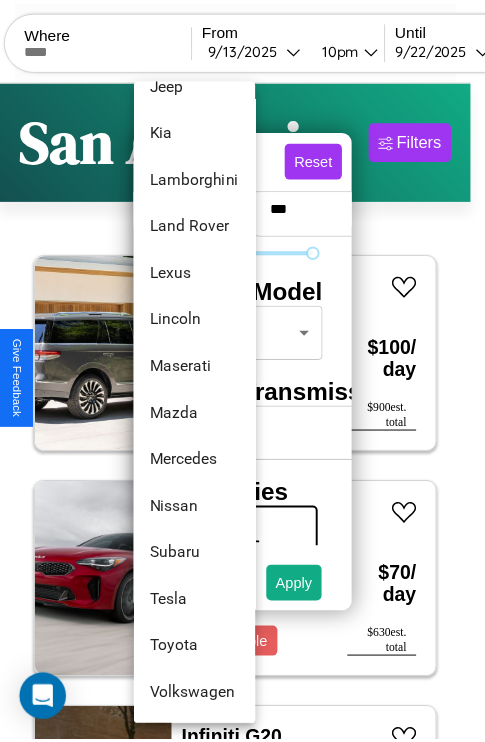 scroll, scrollTop: 1083, scrollLeft: 0, axis: vertical 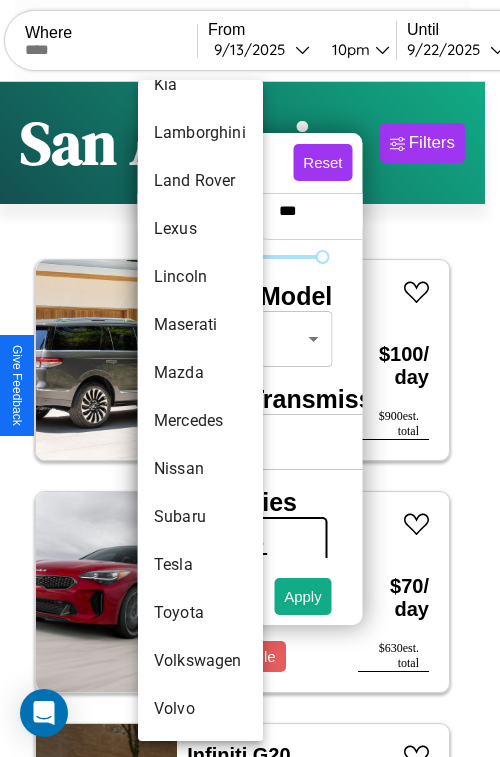 click on "Mercedes" at bounding box center (200, 421) 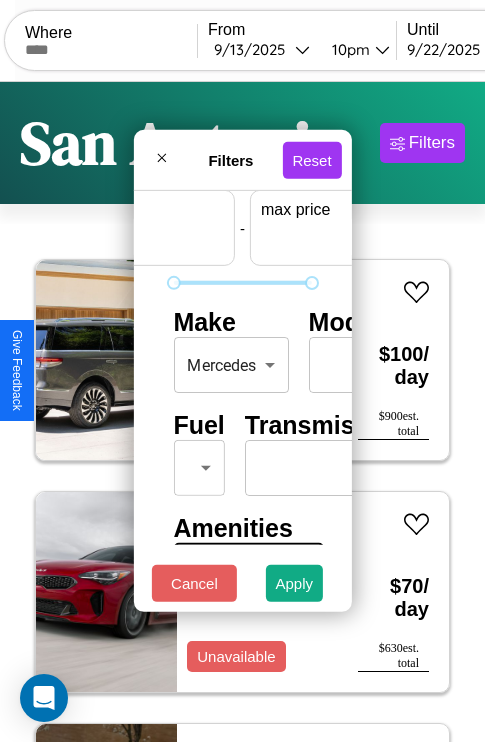scroll, scrollTop: 59, scrollLeft: 124, axis: both 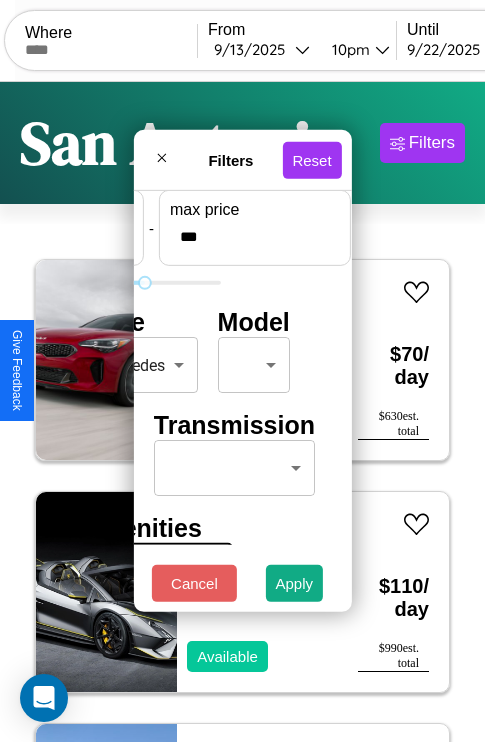 type on "***" 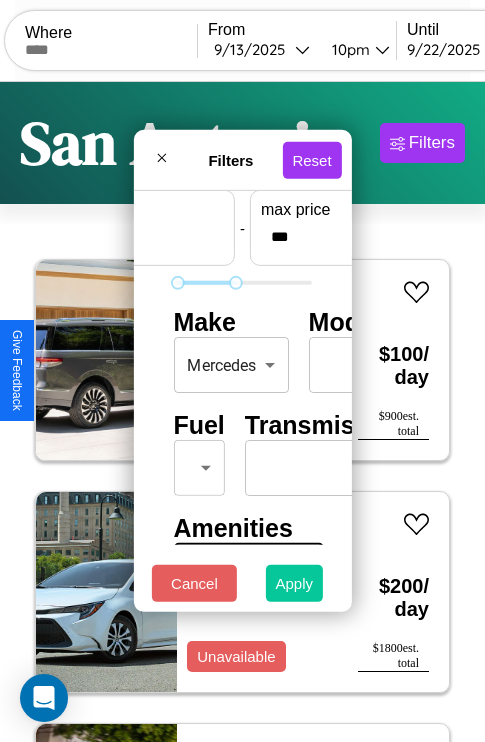 type on "**" 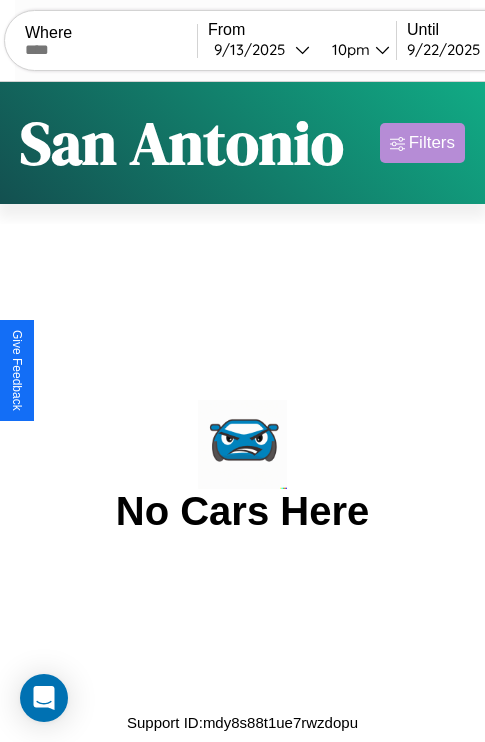 click on "Filters" at bounding box center [432, 143] 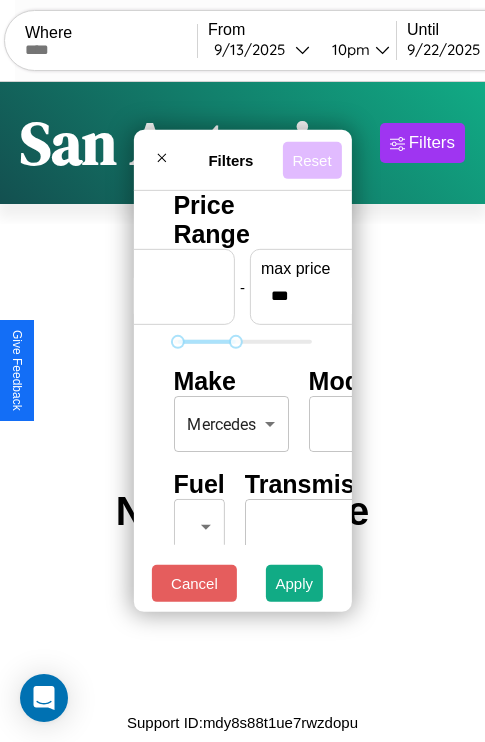 click on "Reset" at bounding box center [311, 159] 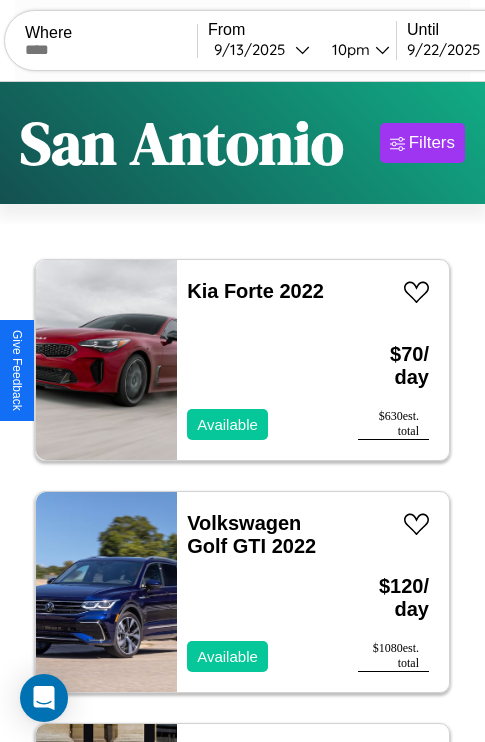 scroll, scrollTop: 79, scrollLeft: 0, axis: vertical 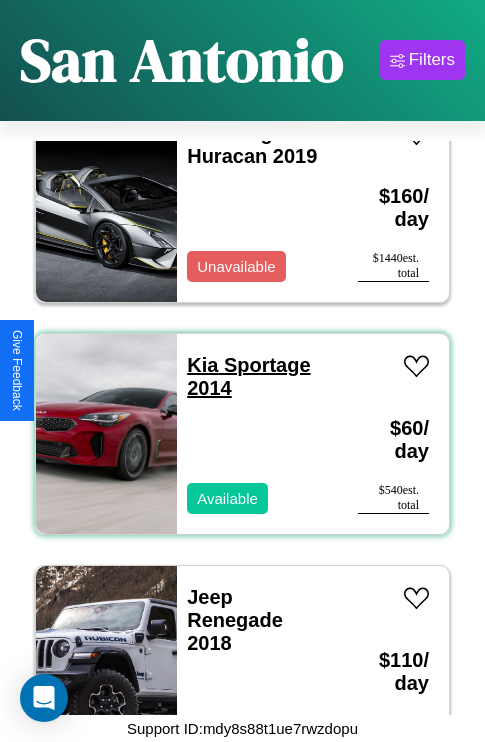 click on "Kia   Sportage   2014" at bounding box center [248, 376] 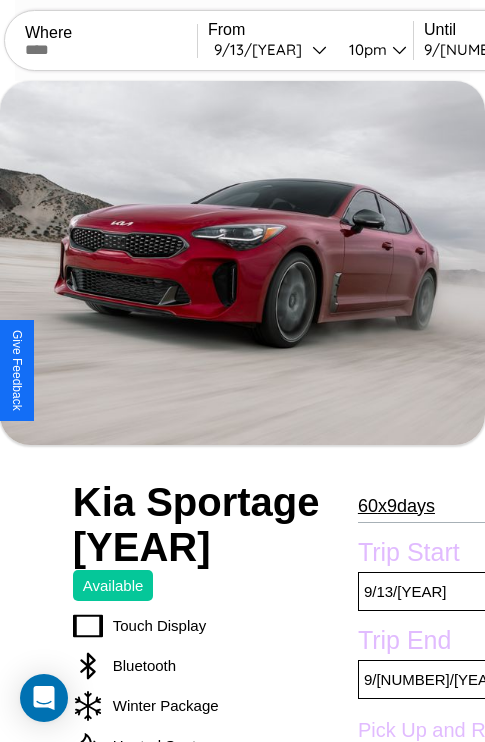 scroll, scrollTop: 1016, scrollLeft: 0, axis: vertical 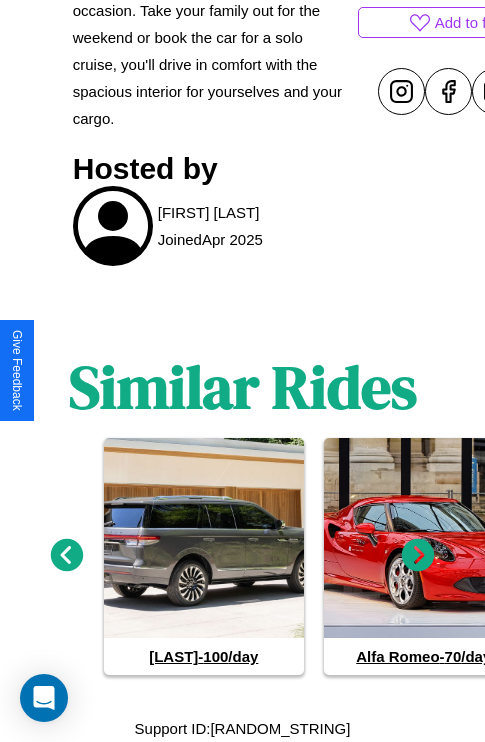 click 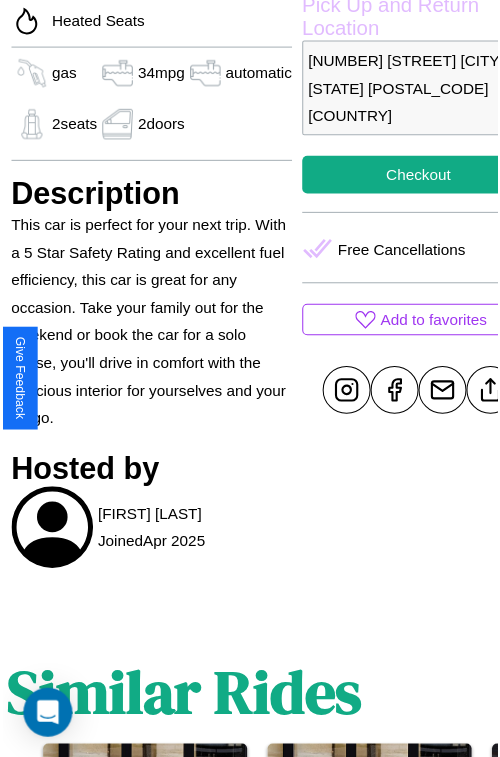 scroll, scrollTop: 641, scrollLeft: 84, axis: both 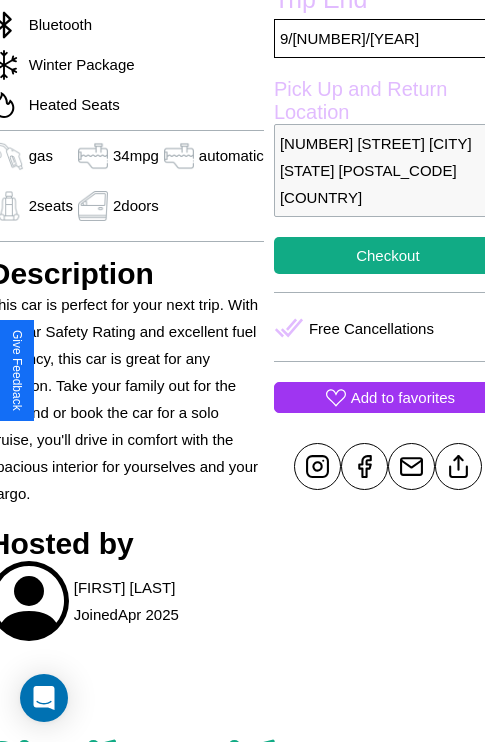 click on "Add to favorites" at bounding box center (403, 397) 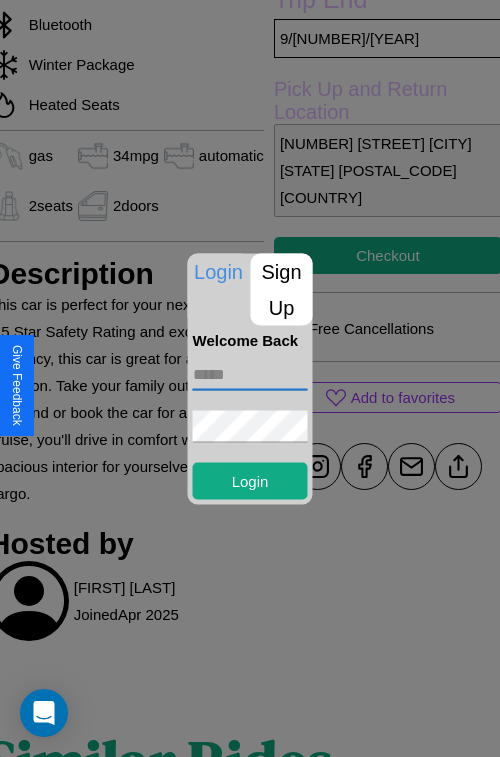 click at bounding box center [250, 374] 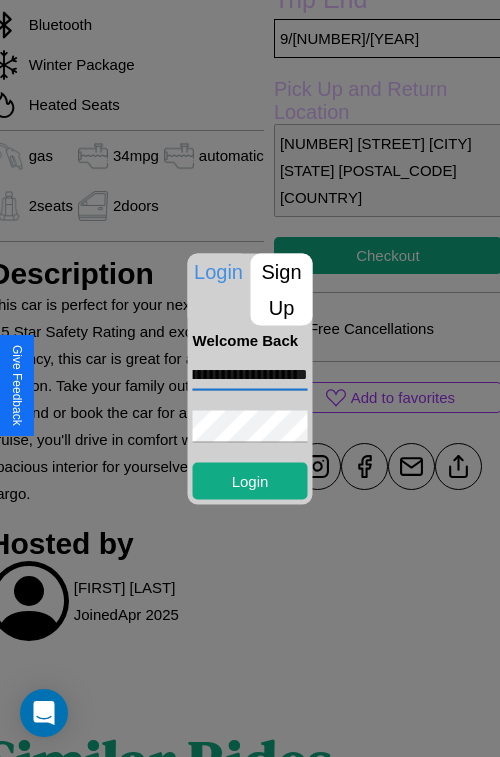 scroll, scrollTop: 0, scrollLeft: 84, axis: horizontal 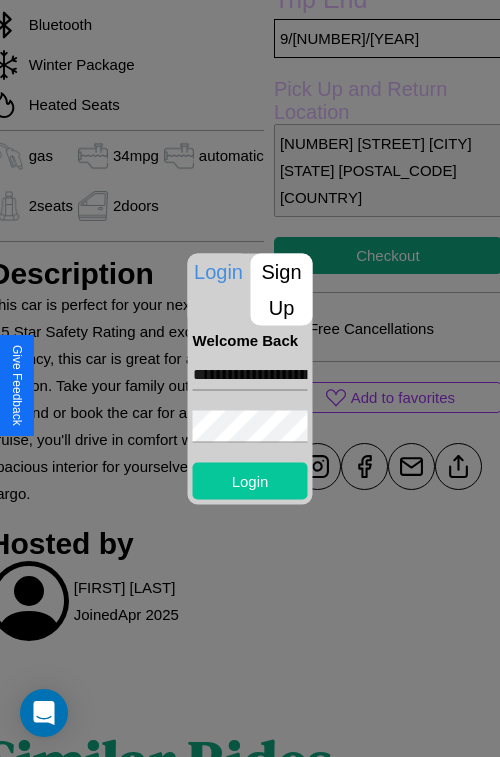 click on "Login" at bounding box center [250, 480] 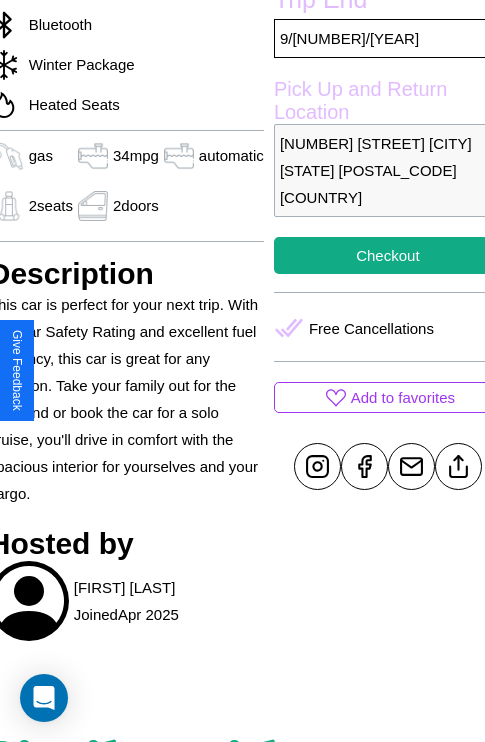 scroll, scrollTop: 710, scrollLeft: 84, axis: both 